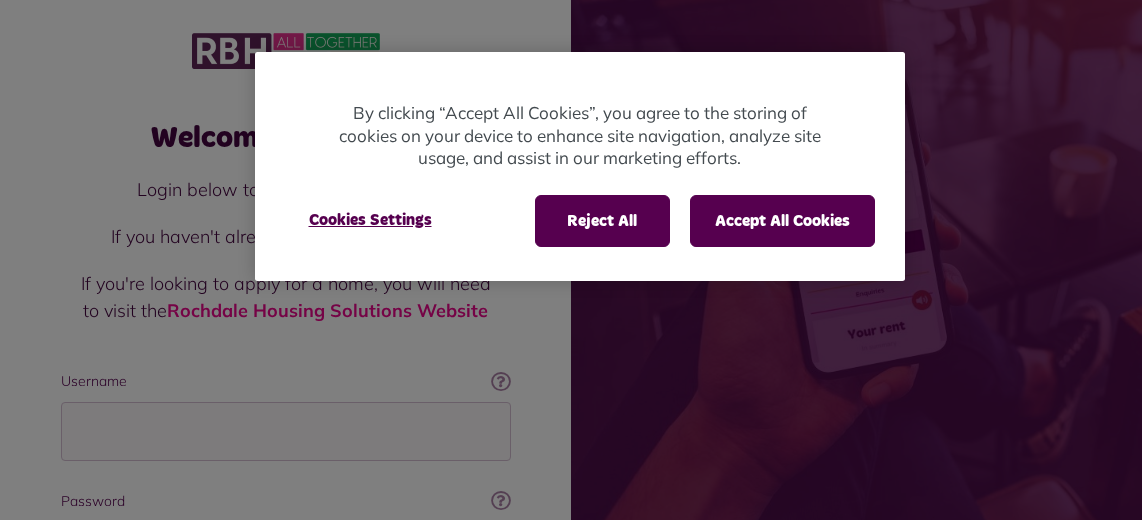 scroll, scrollTop: 0, scrollLeft: 0, axis: both 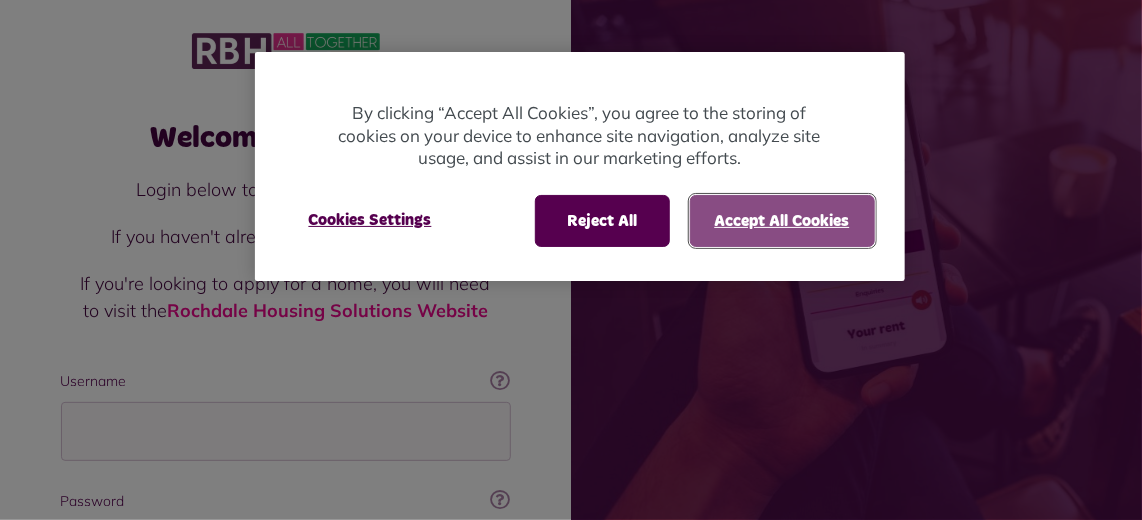 click on "Accept All Cookies" at bounding box center (782, 221) 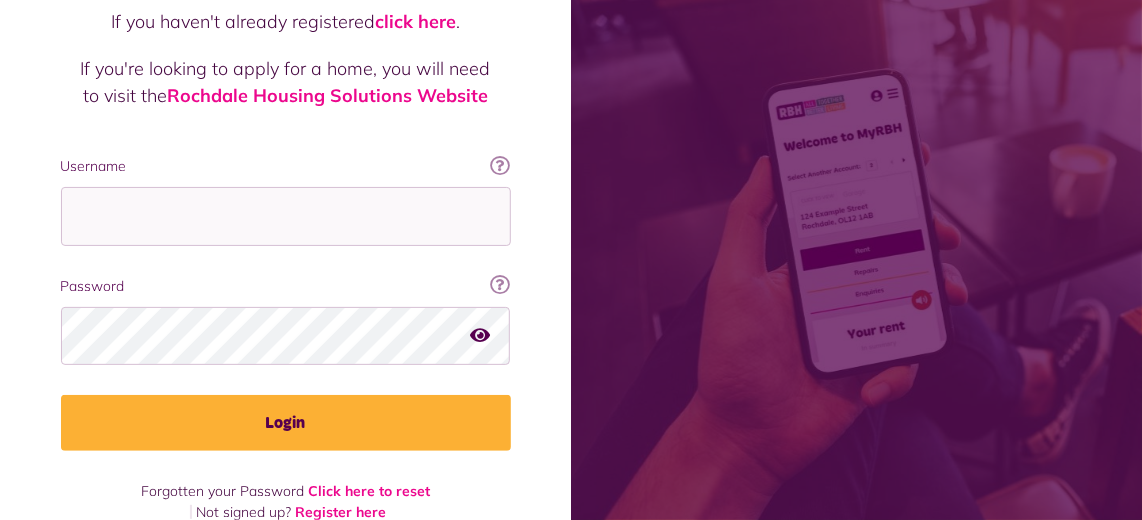 scroll, scrollTop: 246, scrollLeft: 0, axis: vertical 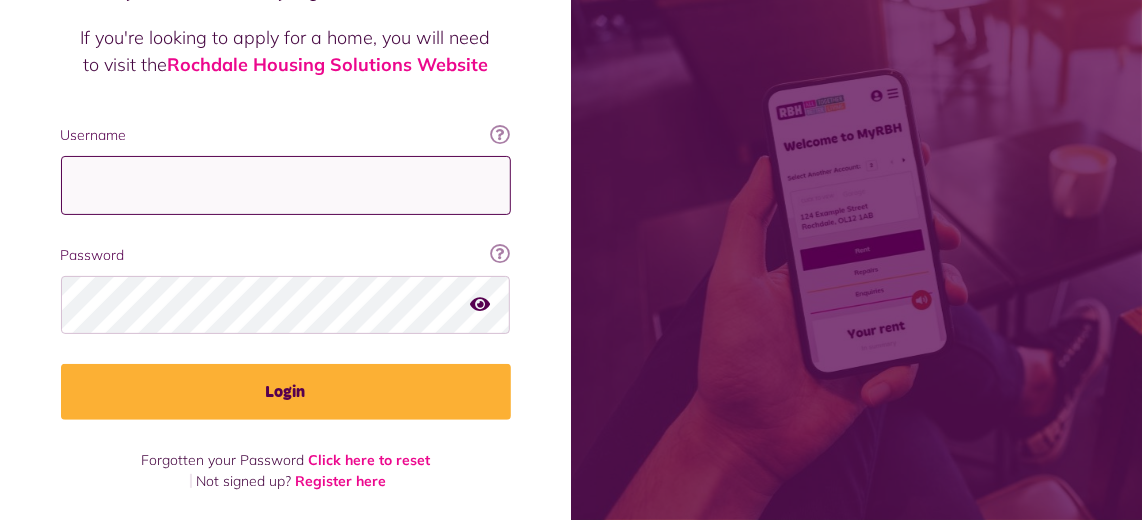 click on "Username" at bounding box center (286, 185) 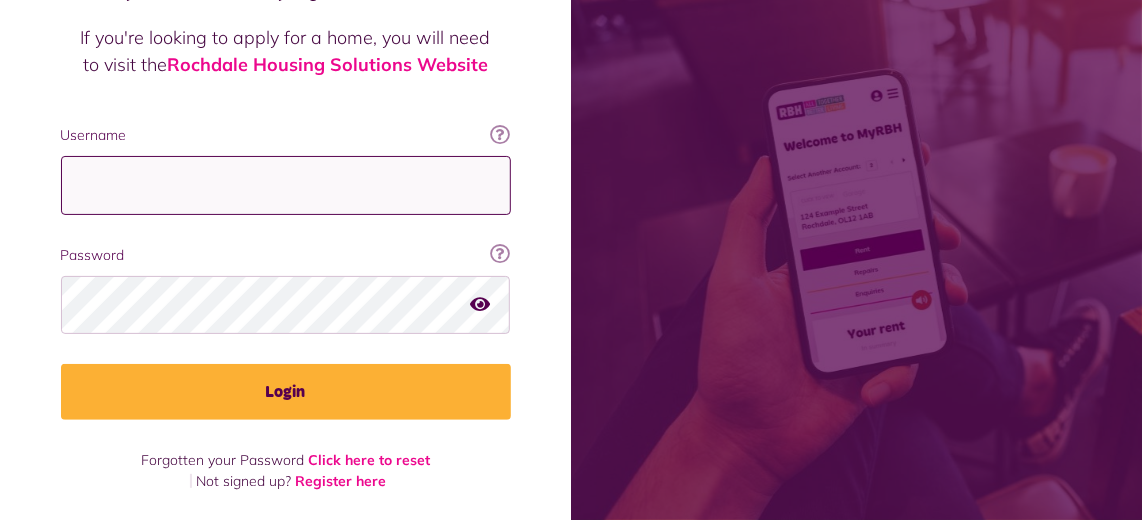 paste on "**********" 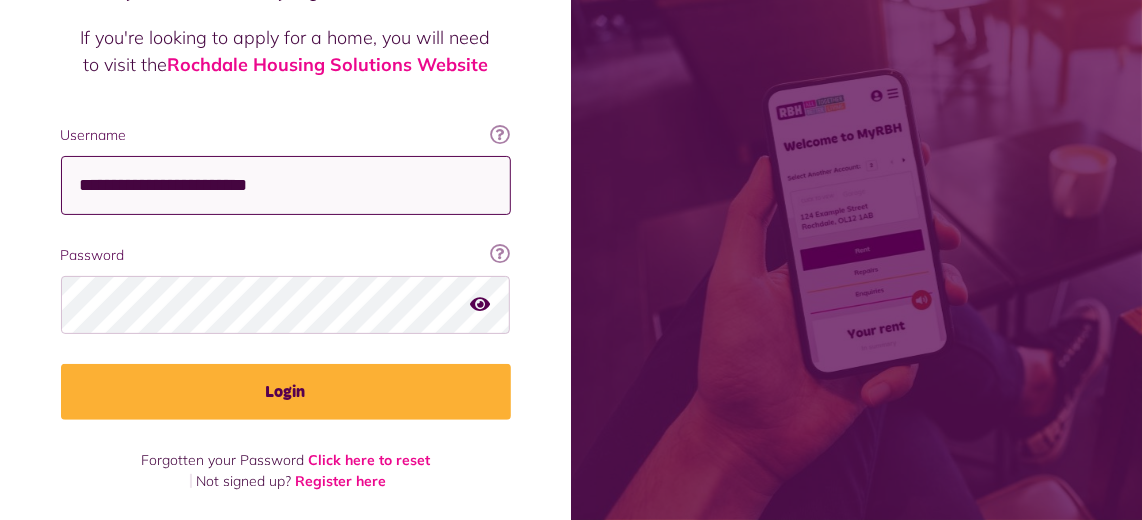 type on "**********" 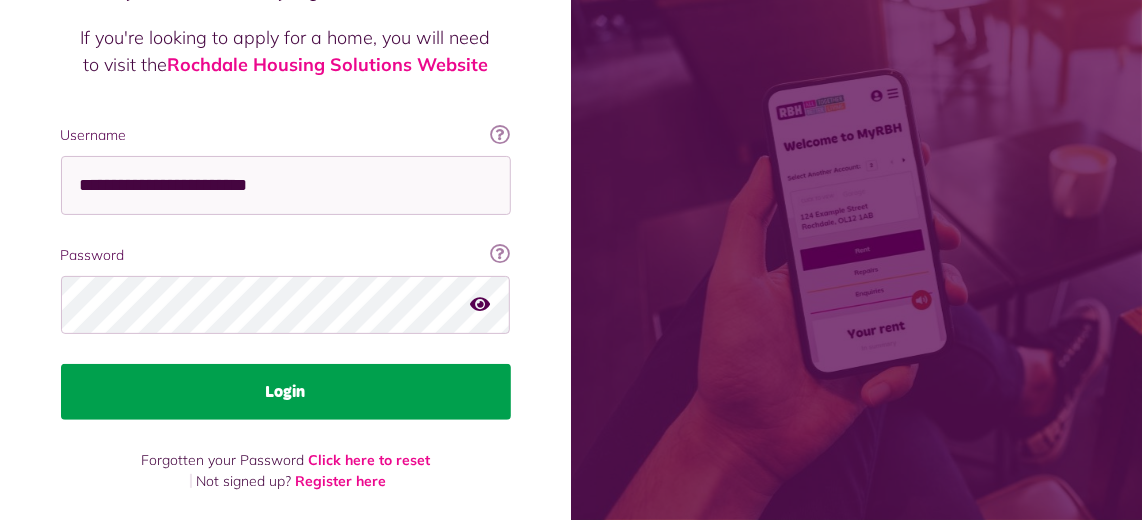 click on "Login" at bounding box center (286, 392) 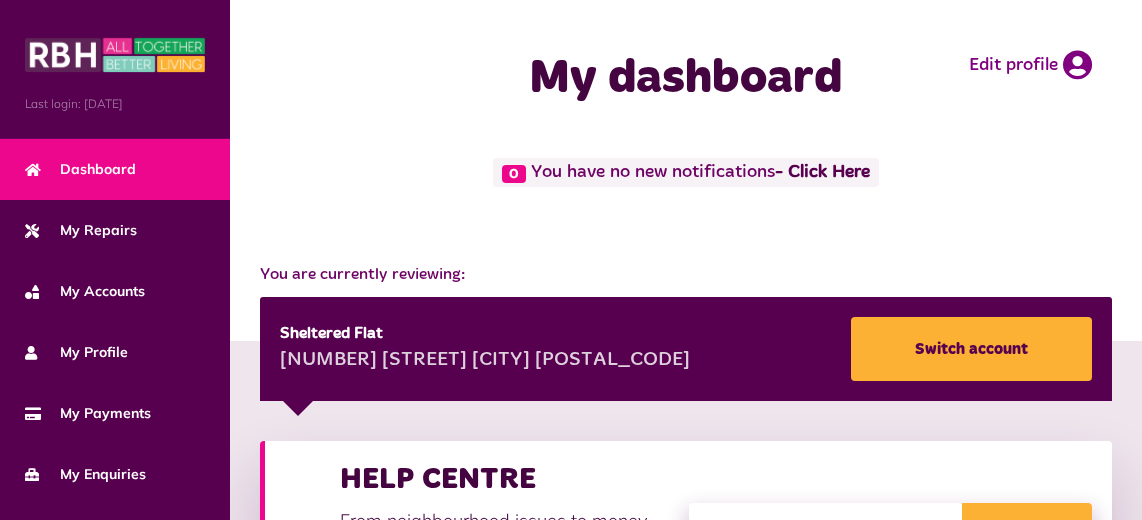 scroll, scrollTop: 0, scrollLeft: 0, axis: both 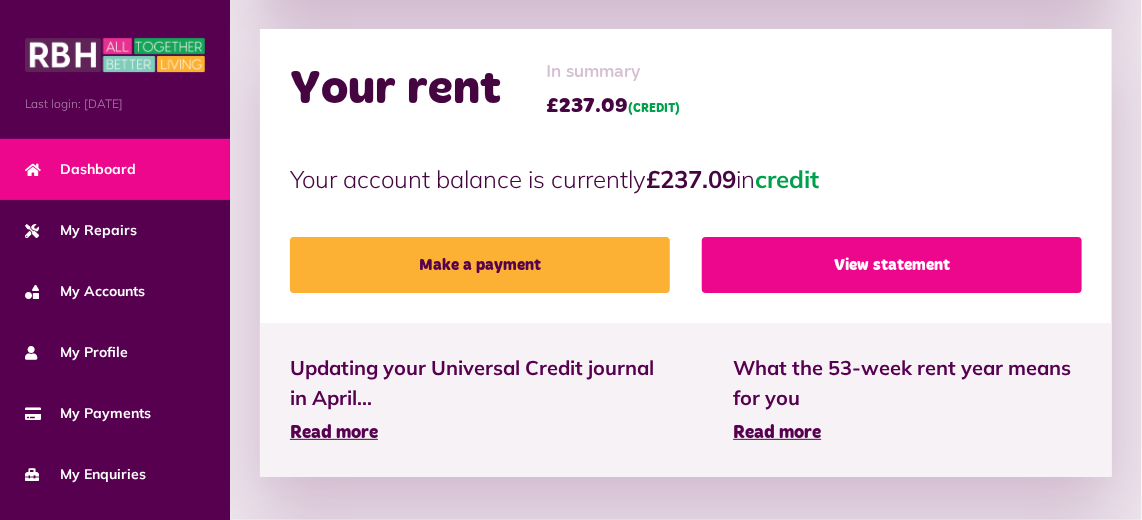 click on "View statement" at bounding box center [892, 265] 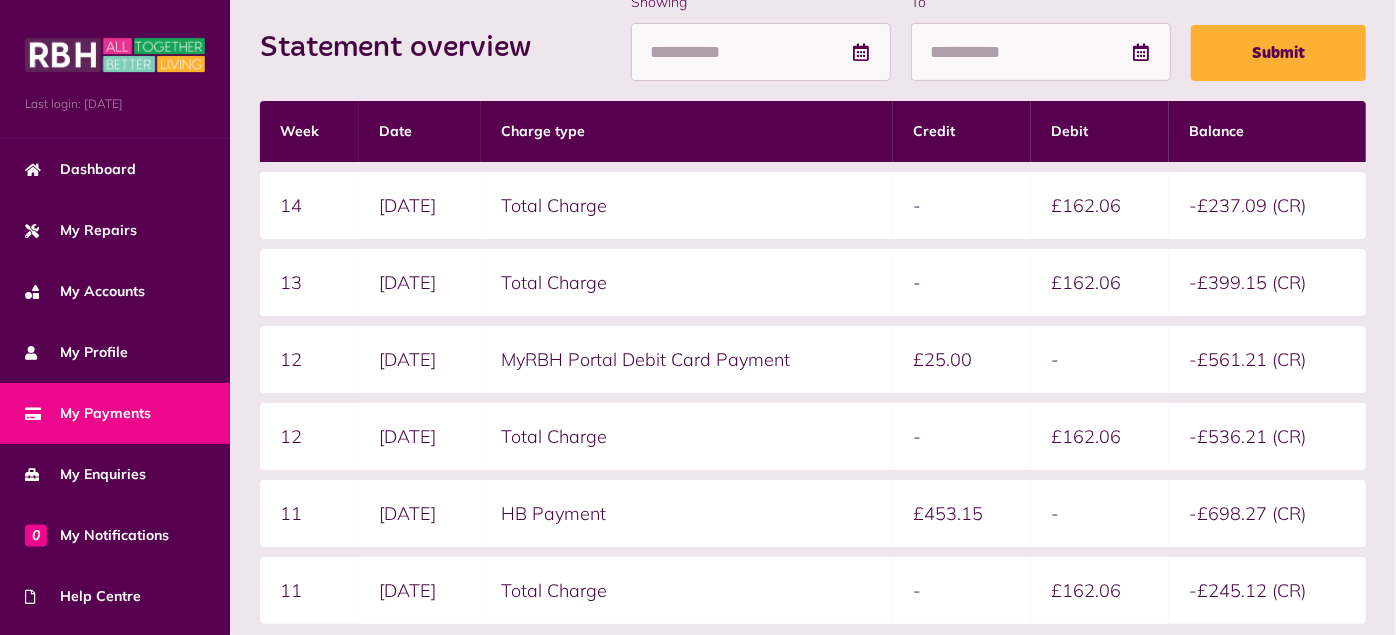 scroll, scrollTop: 667, scrollLeft: 0, axis: vertical 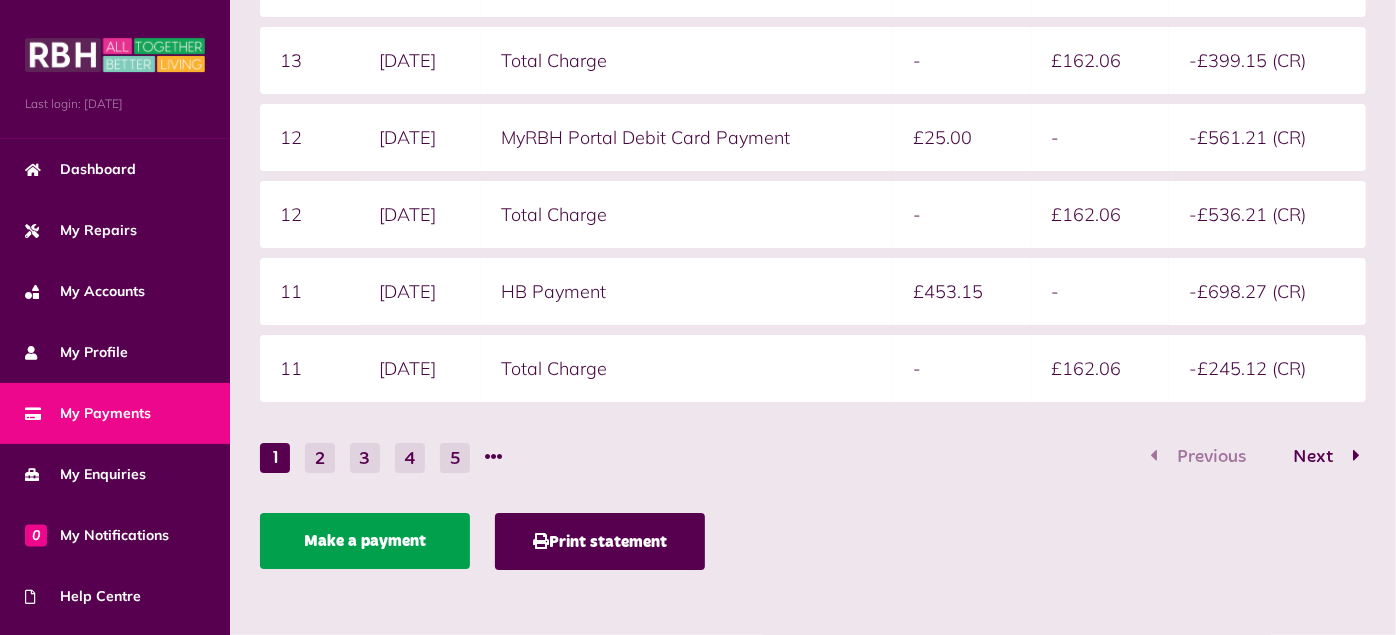 click on "Make a payment" at bounding box center (365, 541) 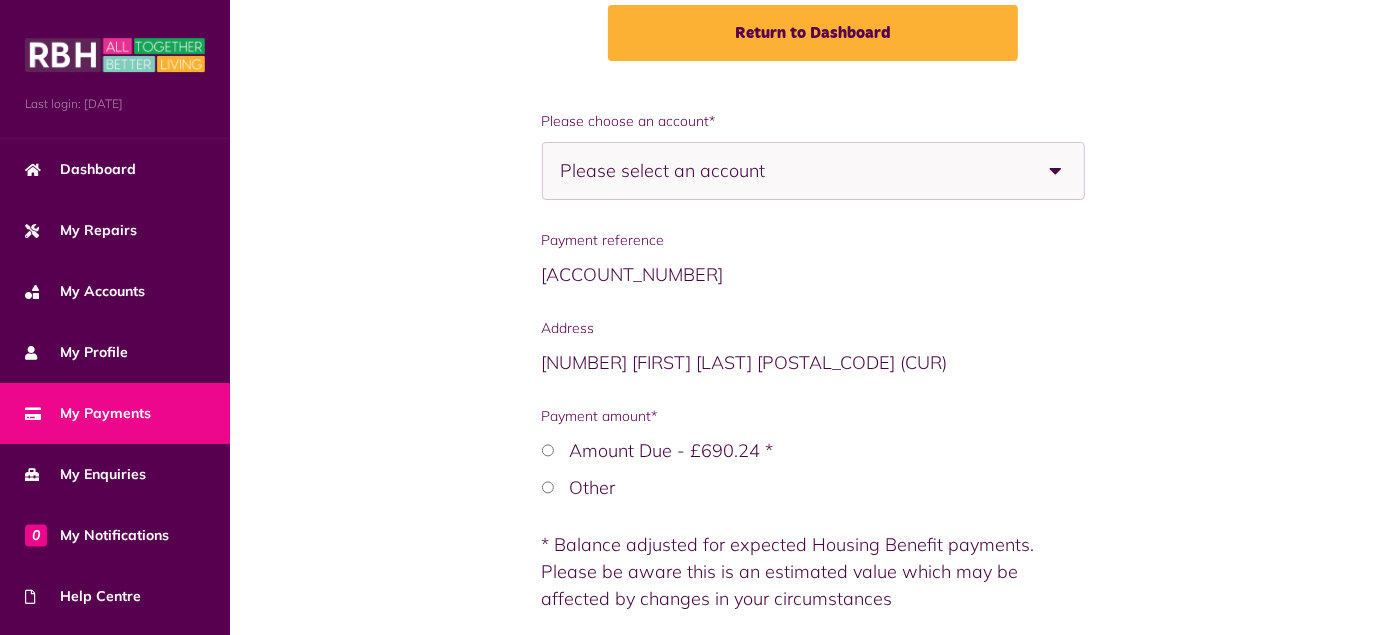 scroll, scrollTop: 333, scrollLeft: 0, axis: vertical 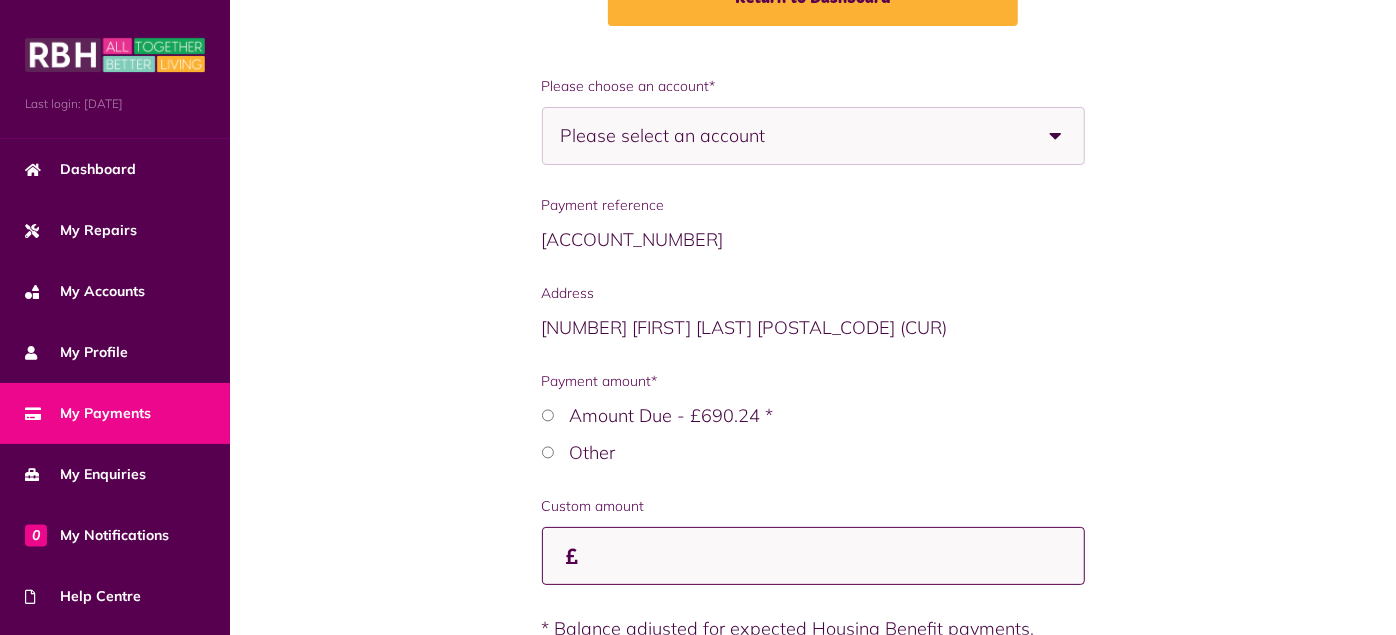 click on "Custom amount" at bounding box center [813, 556] 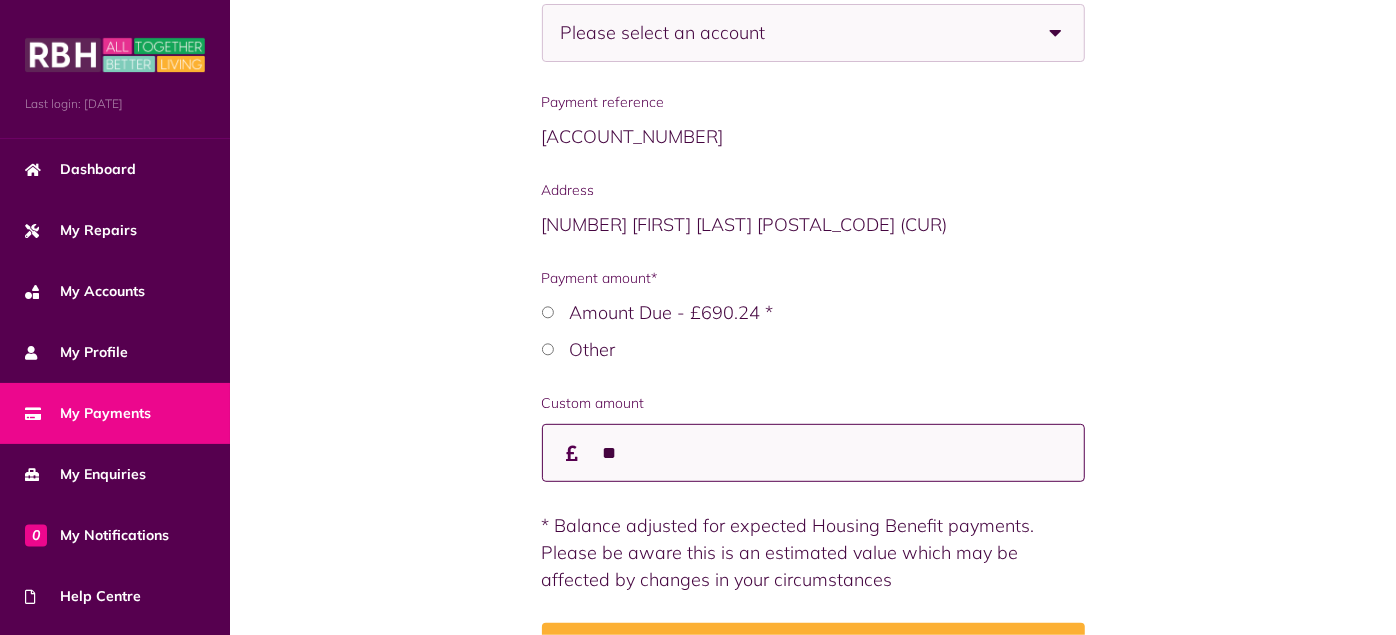 scroll, scrollTop: 555, scrollLeft: 0, axis: vertical 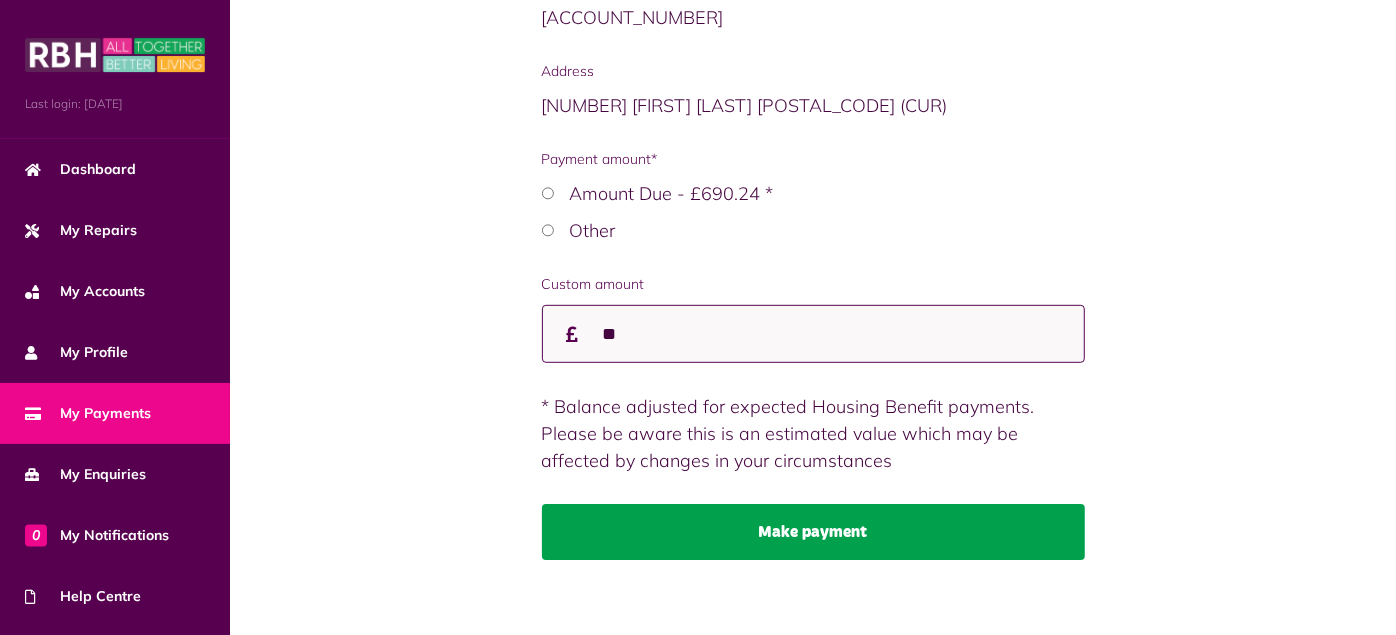 type on "**" 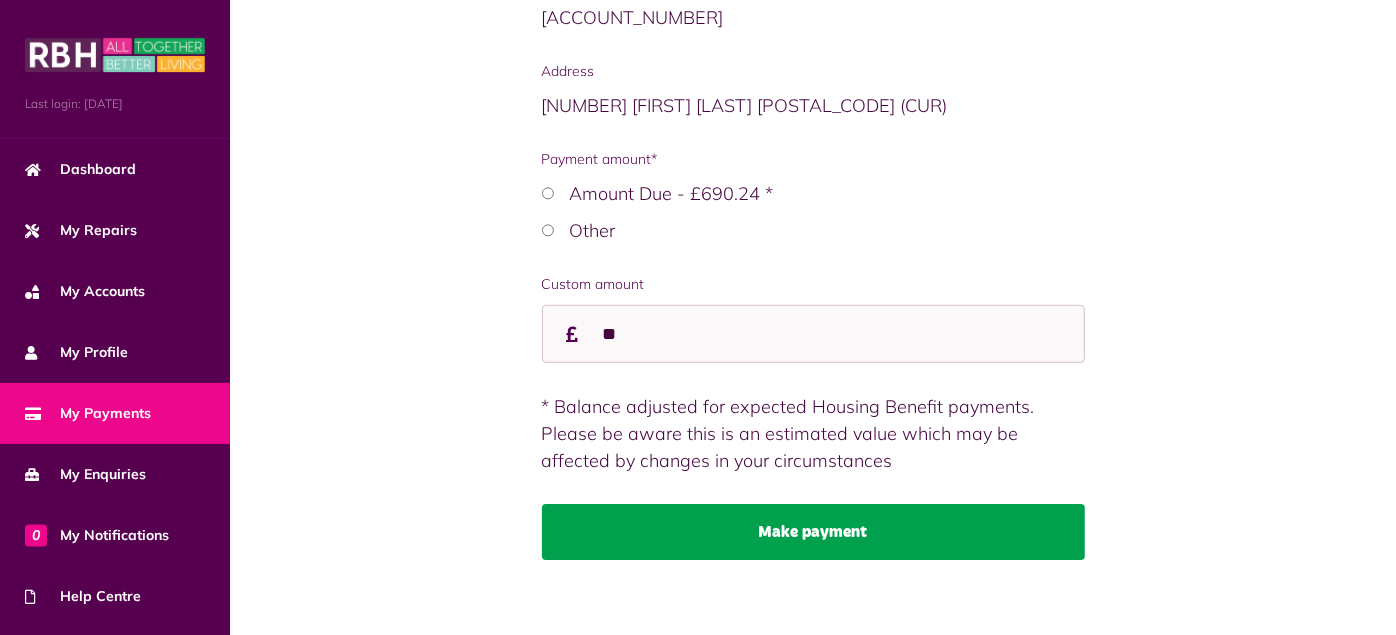 click on "Make payment" at bounding box center (813, 532) 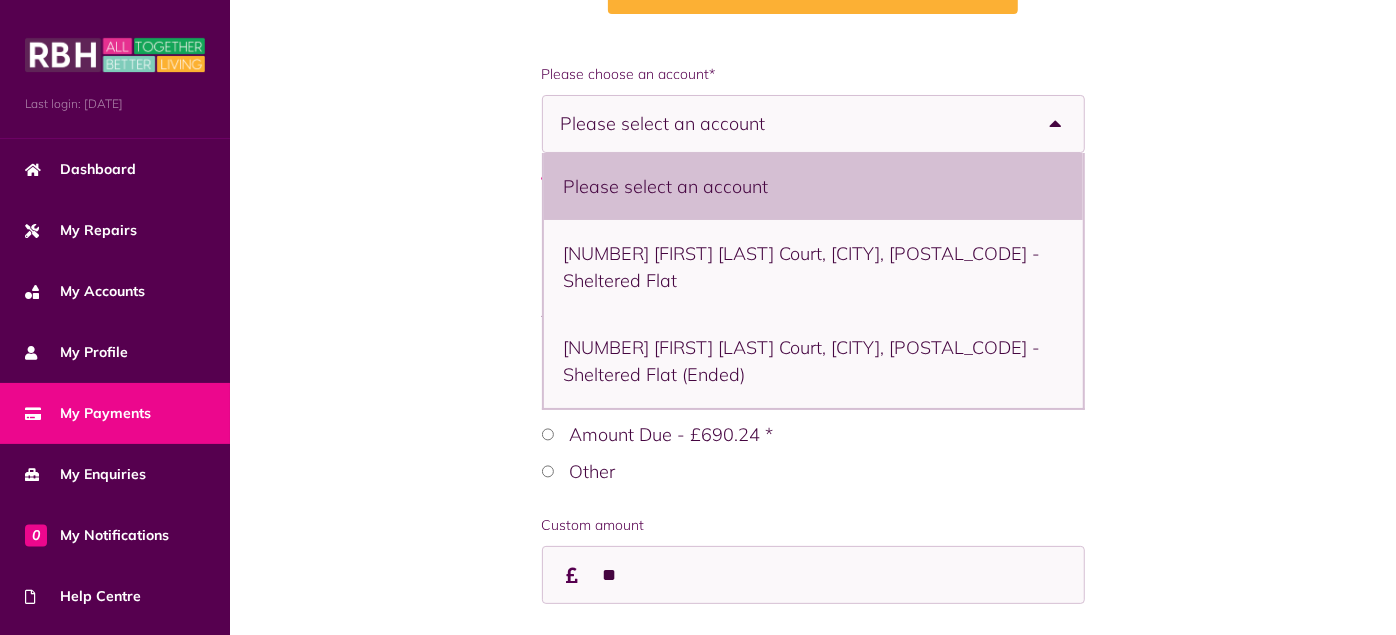 scroll, scrollTop: 339, scrollLeft: 0, axis: vertical 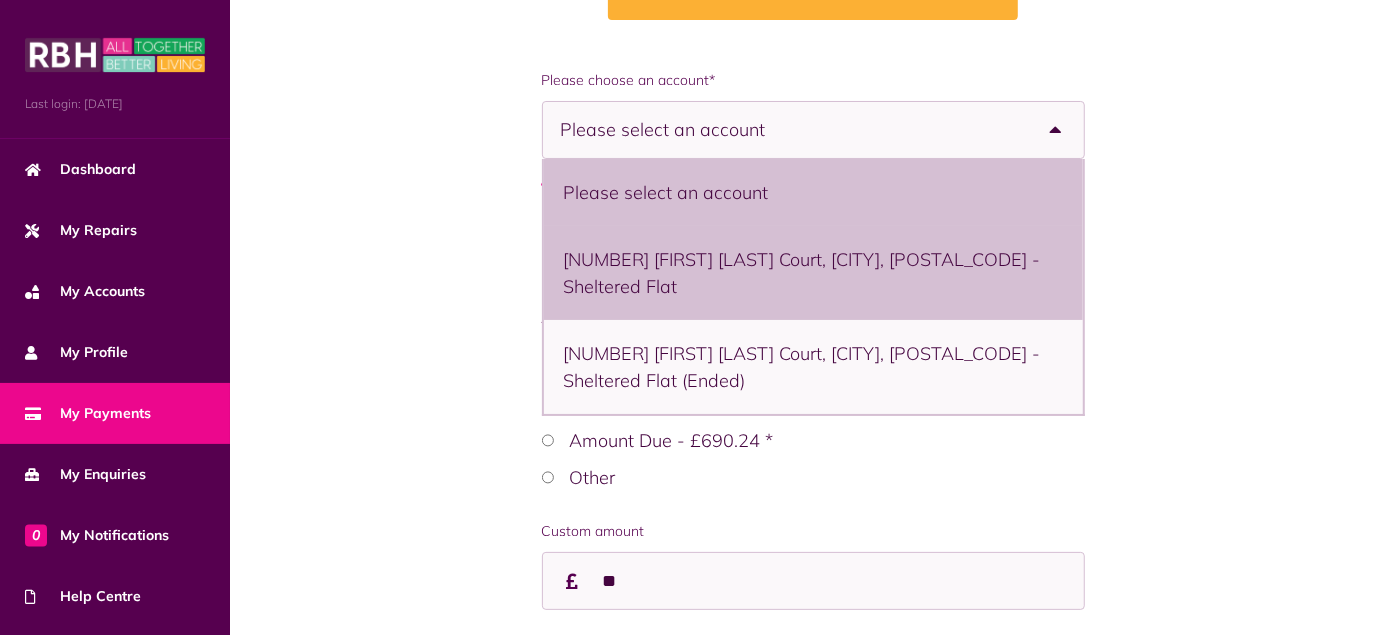 click on "22 Jack Mccann Court, Rochdale, OL16 2EE - Sheltered Flat" at bounding box center (813, 273) 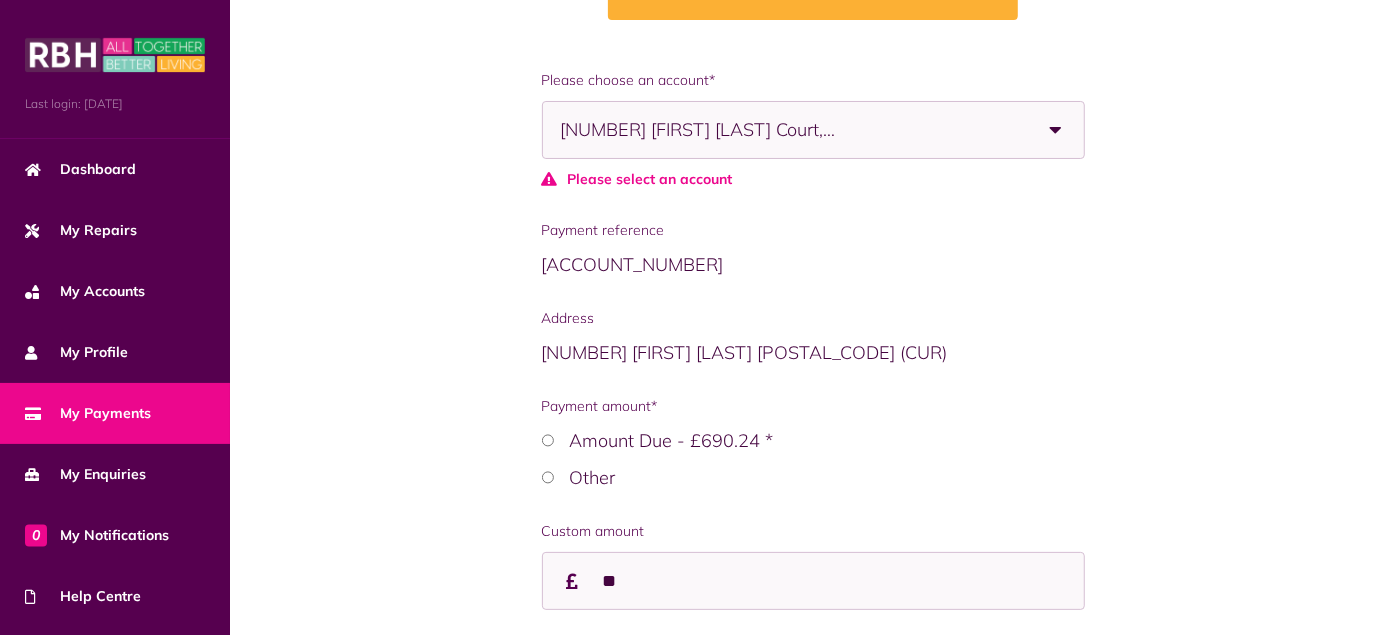 click at bounding box center [1056, 130] 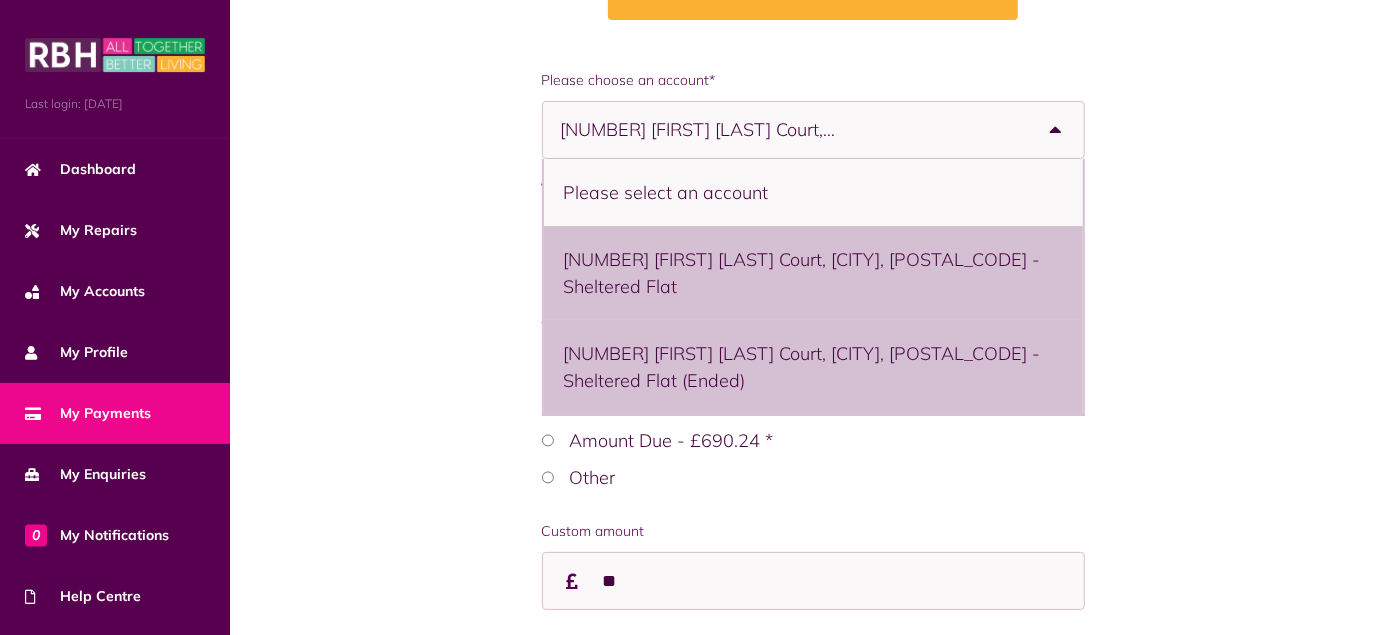 click on "21 Jack Mccann Court, Rochdale, OL16 2EE - Sheltered Flat (Ended)" at bounding box center (813, 367) 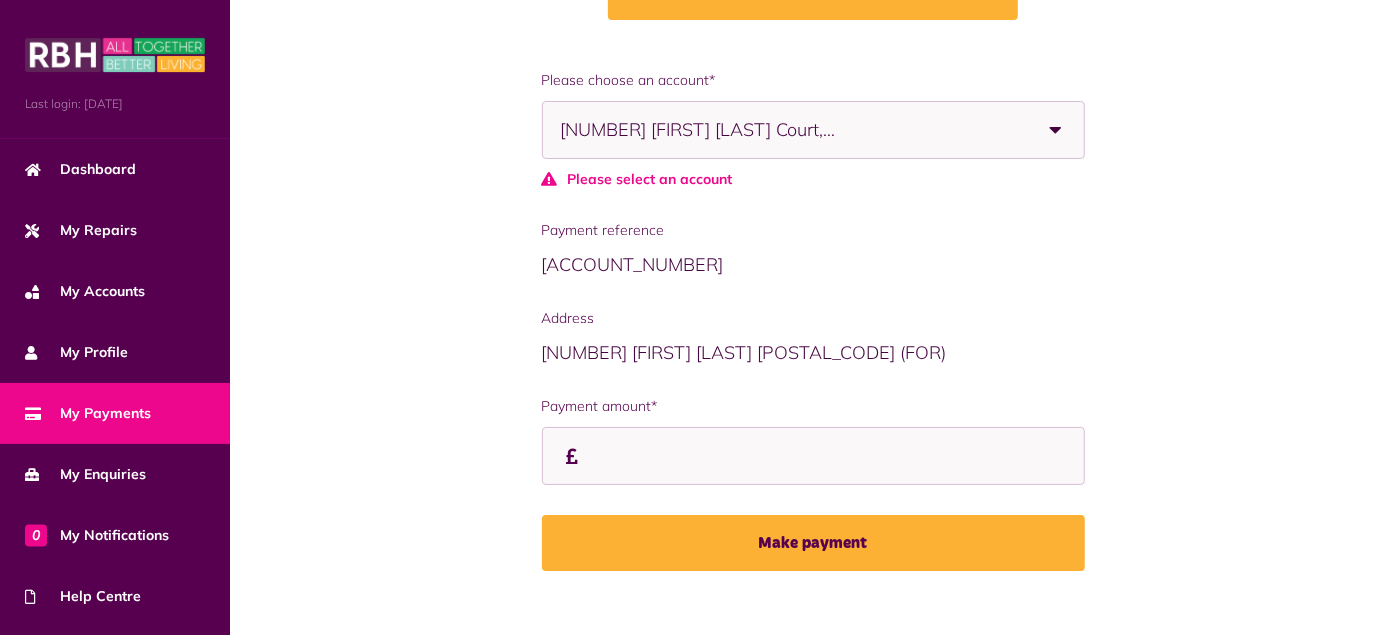 click on "21 Jack Mccann Court, Rochdale, OL16 2EE - Sheltered Flat (Ended)" at bounding box center [813, 130] 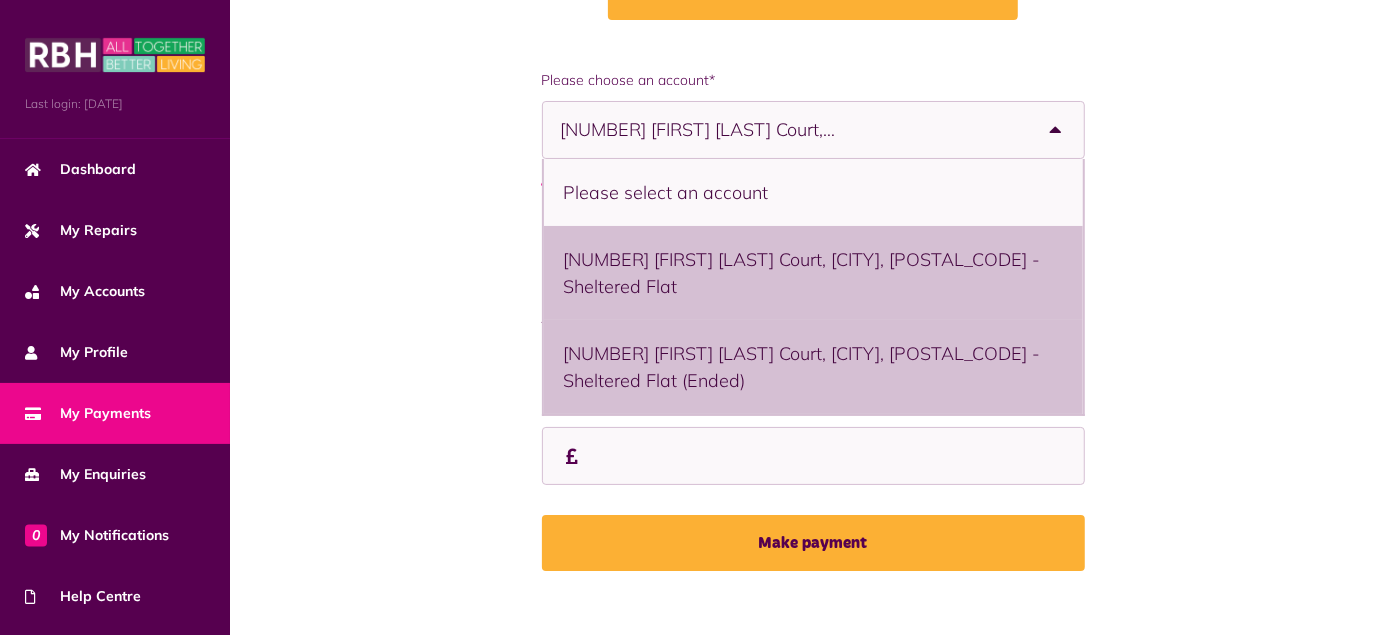 click on "22 Jack Mccann Court, Rochdale, OL16 2EE - Sheltered Flat" at bounding box center [813, 273] 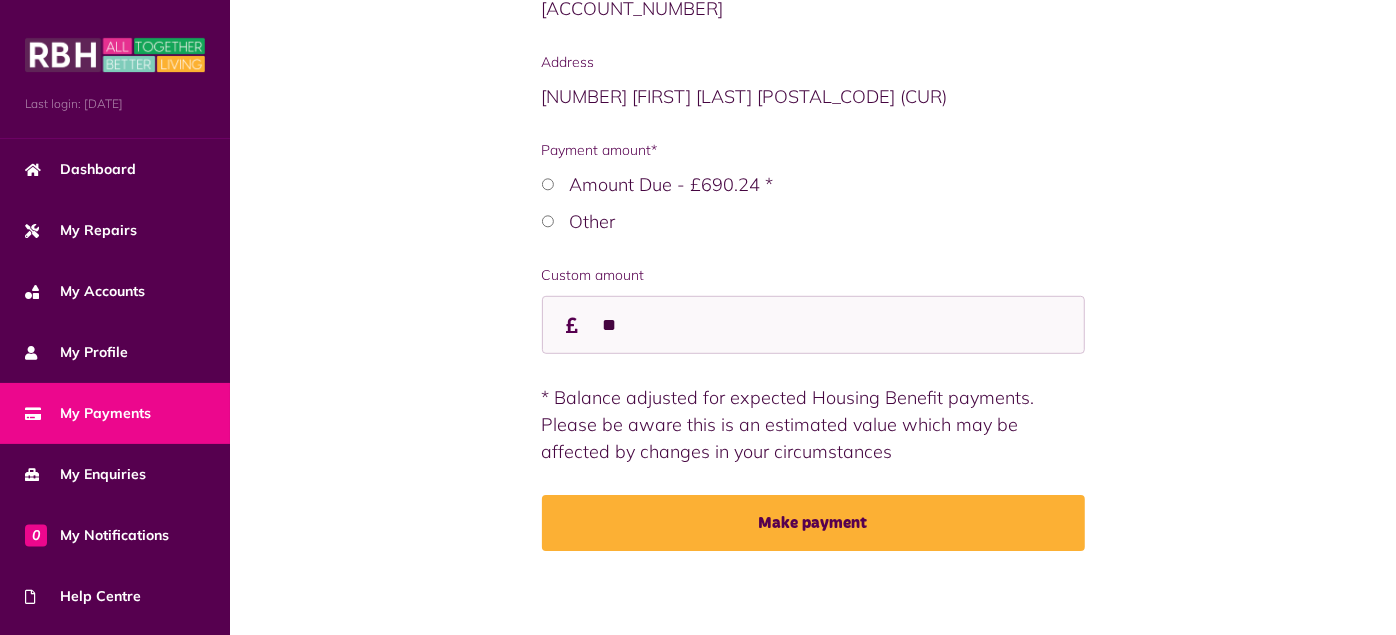 scroll, scrollTop: 599, scrollLeft: 0, axis: vertical 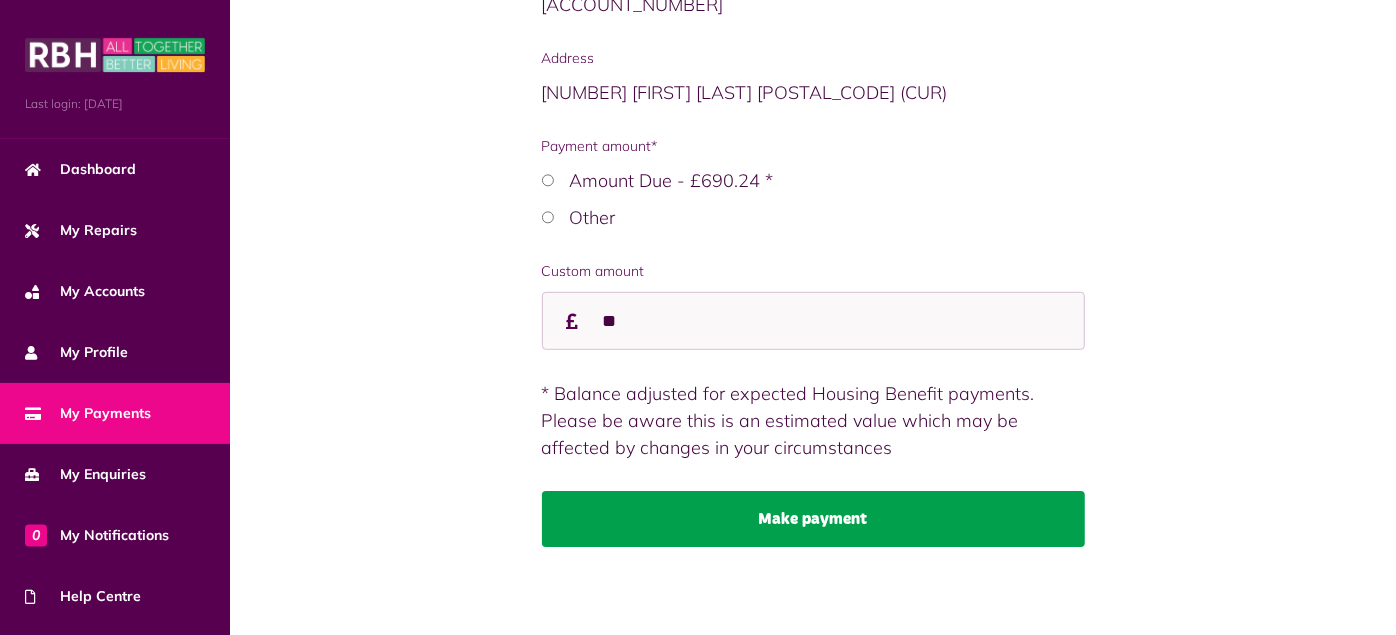click on "Make payment" at bounding box center (813, 519) 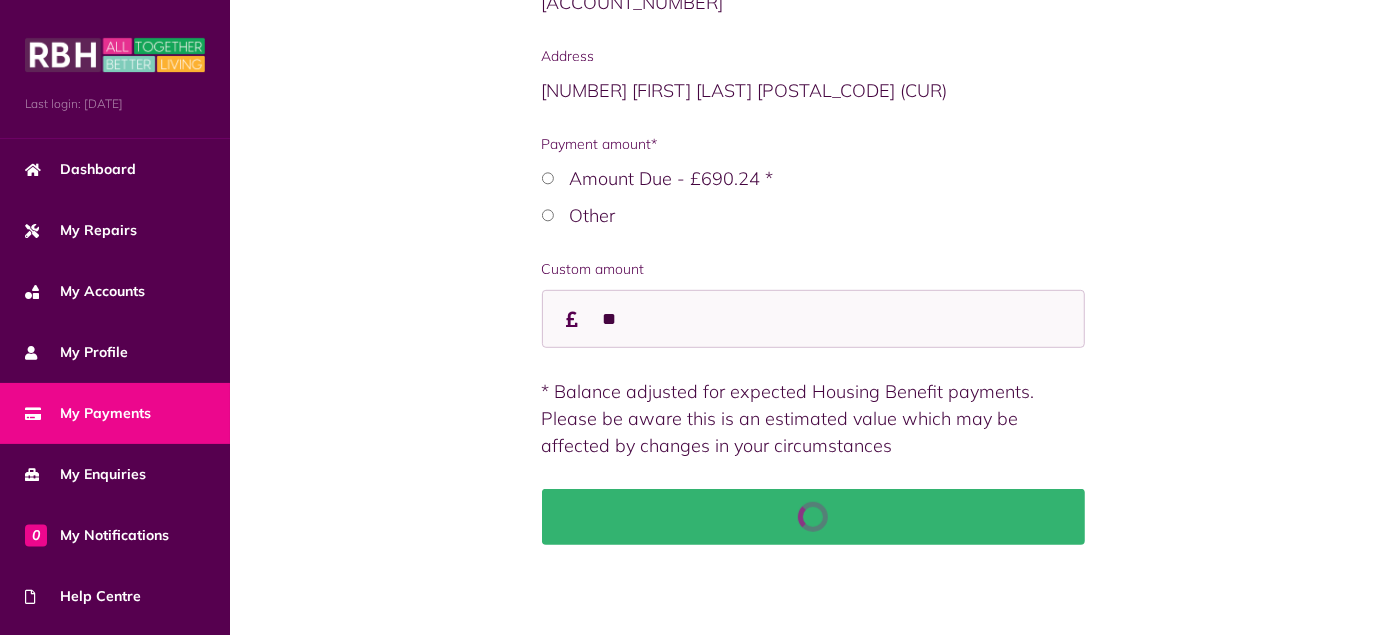 scroll, scrollTop: 568, scrollLeft: 0, axis: vertical 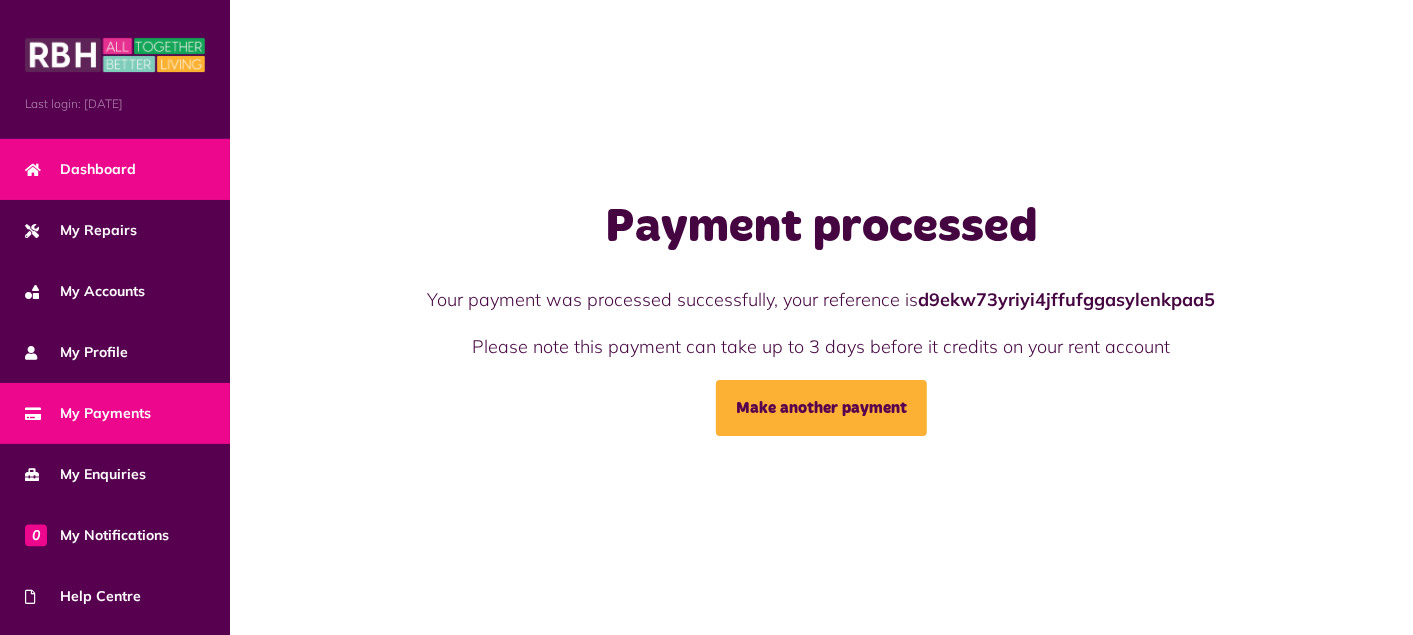 click on "Dashboard" at bounding box center (80, 169) 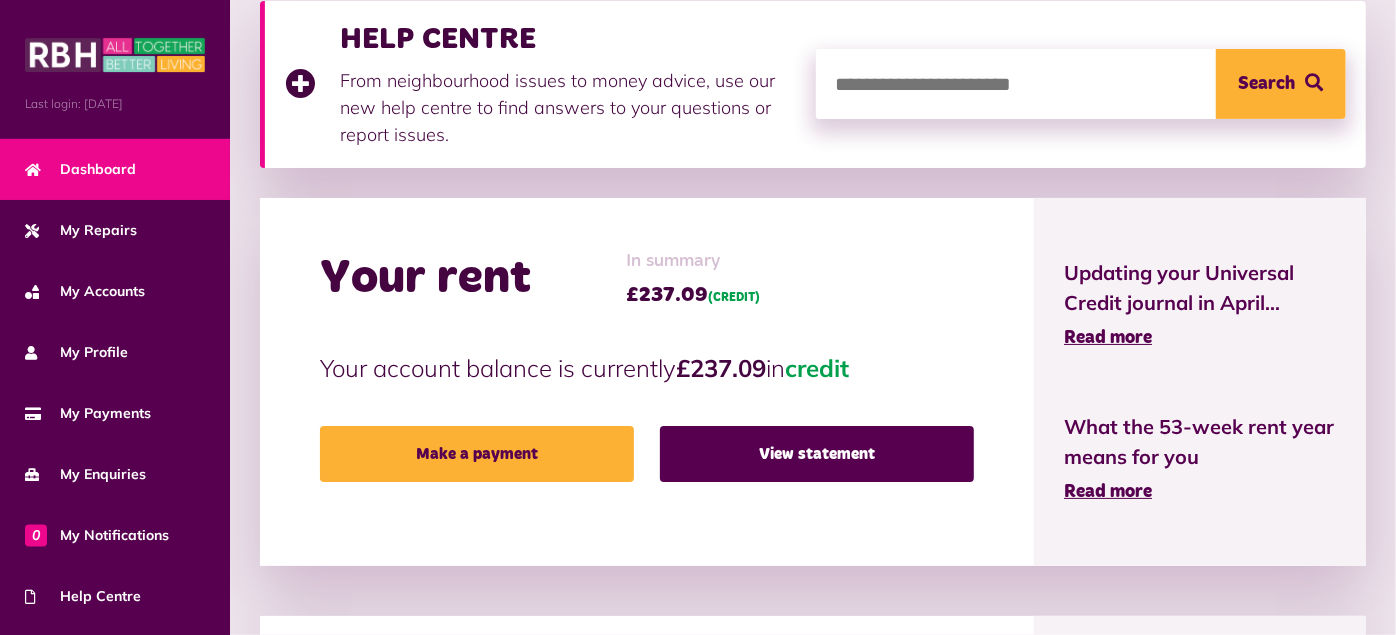 scroll, scrollTop: 444, scrollLeft: 0, axis: vertical 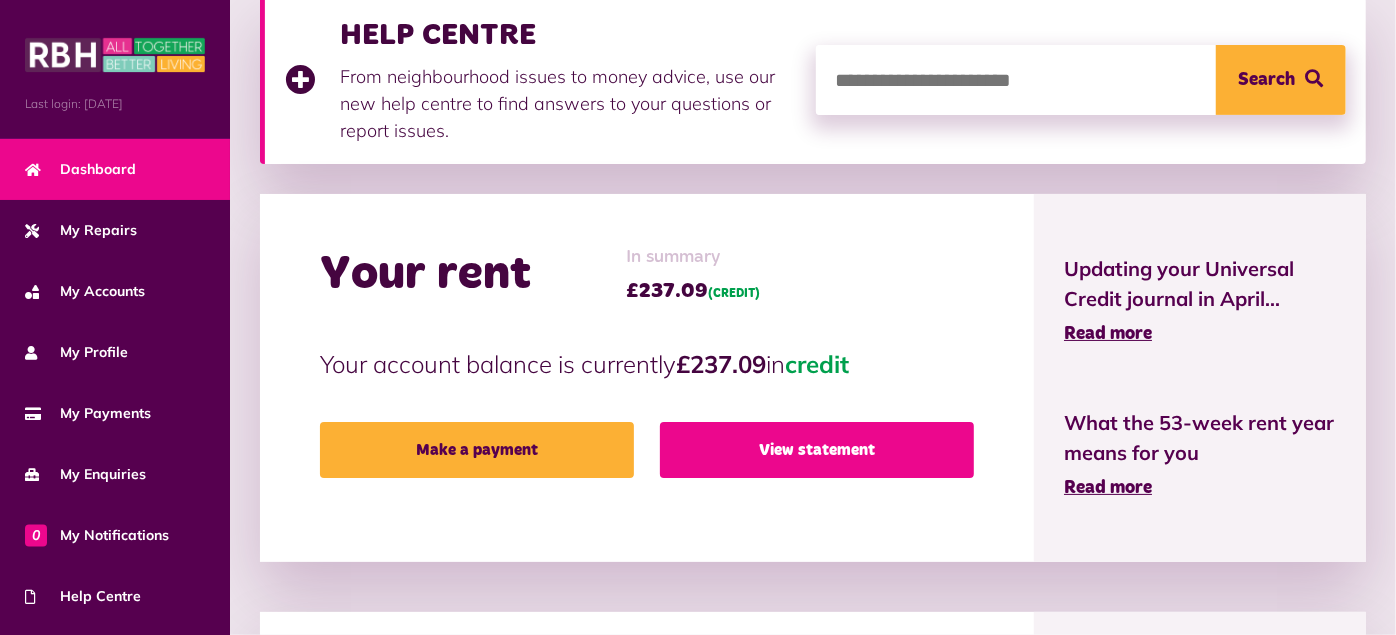 click on "View statement" at bounding box center [817, 450] 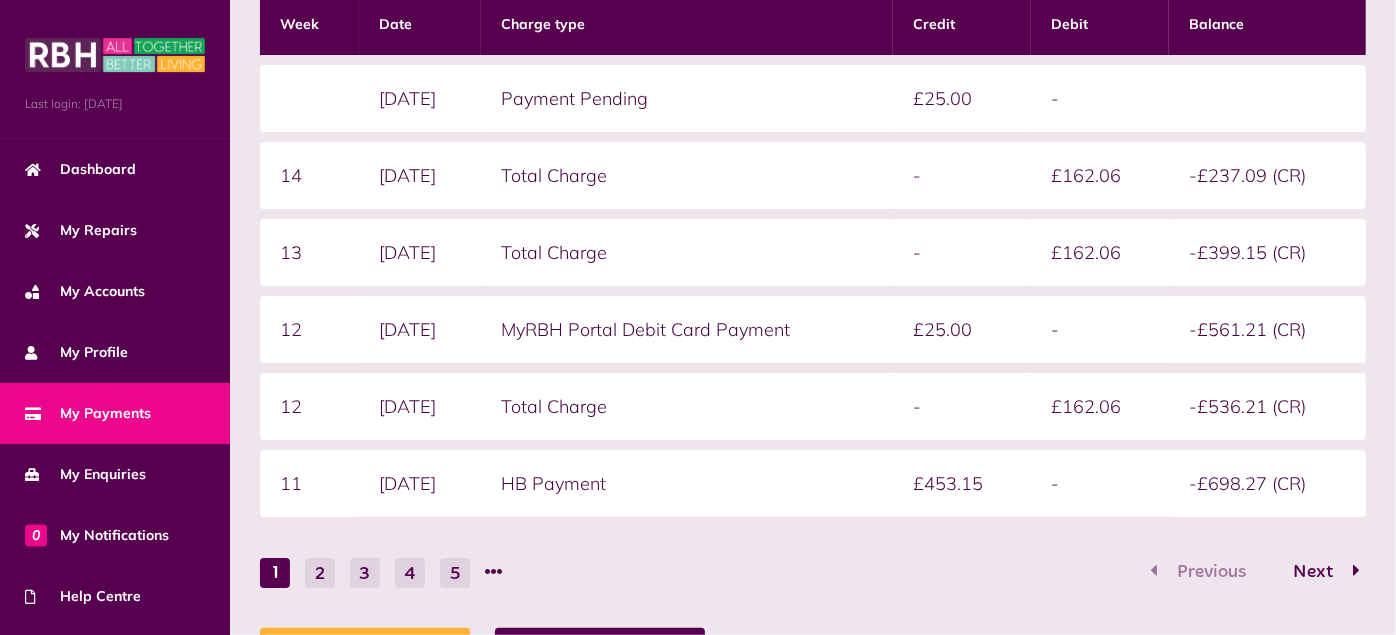 scroll, scrollTop: 667, scrollLeft: 0, axis: vertical 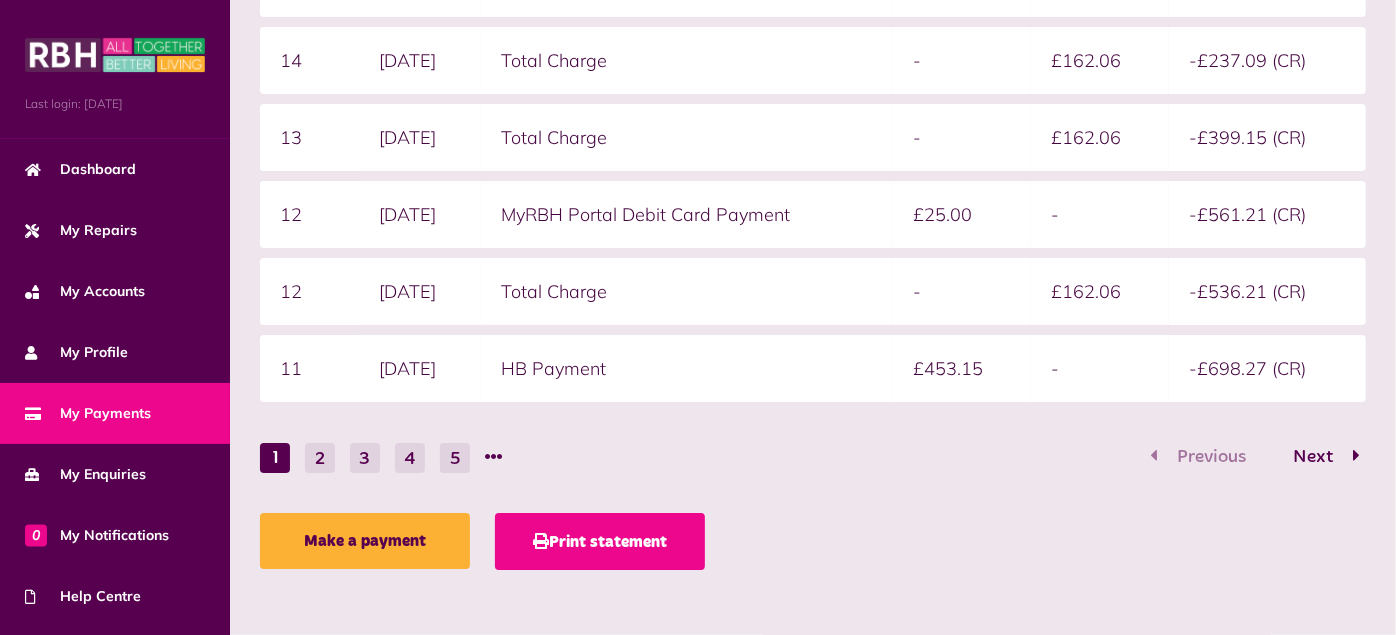 click on "Print statement" at bounding box center [600, 541] 